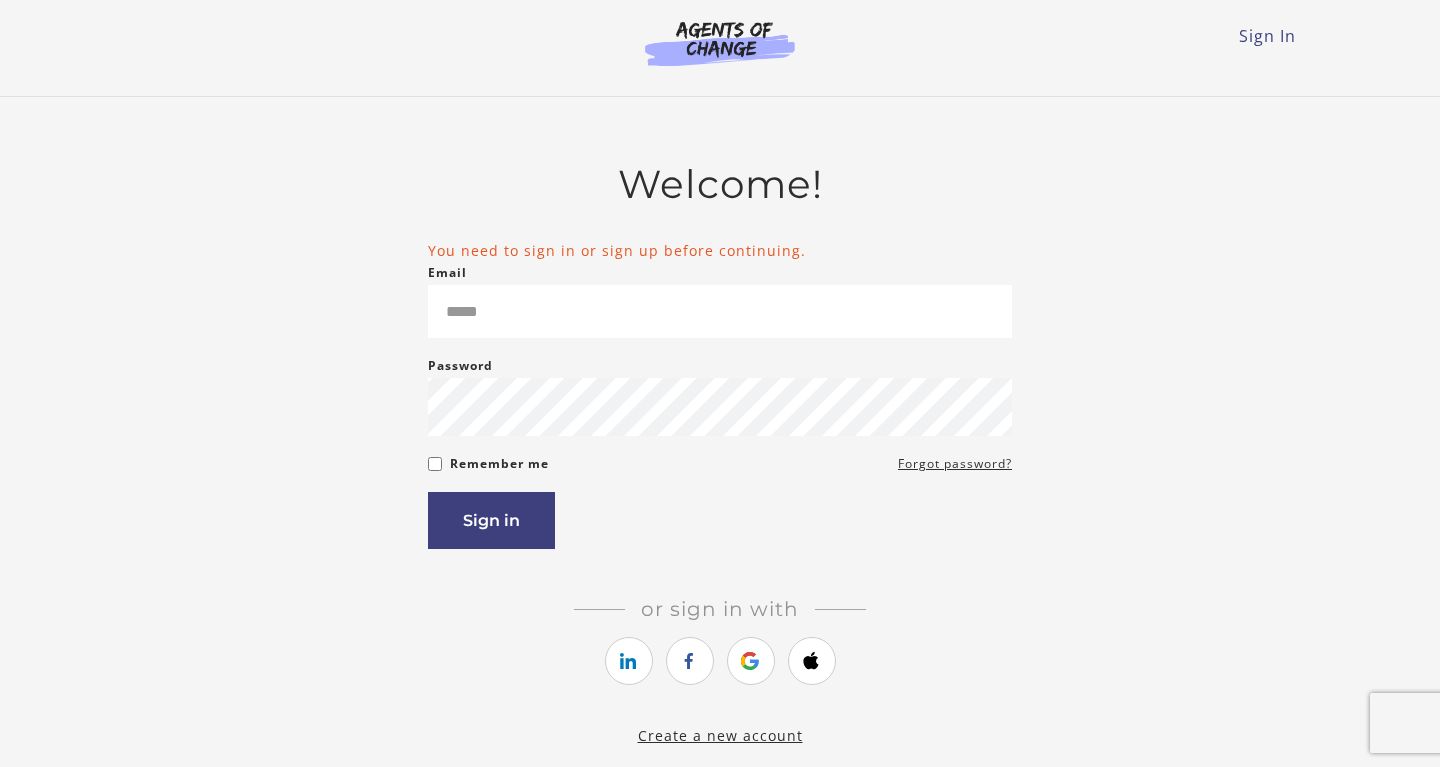 scroll, scrollTop: 0, scrollLeft: 0, axis: both 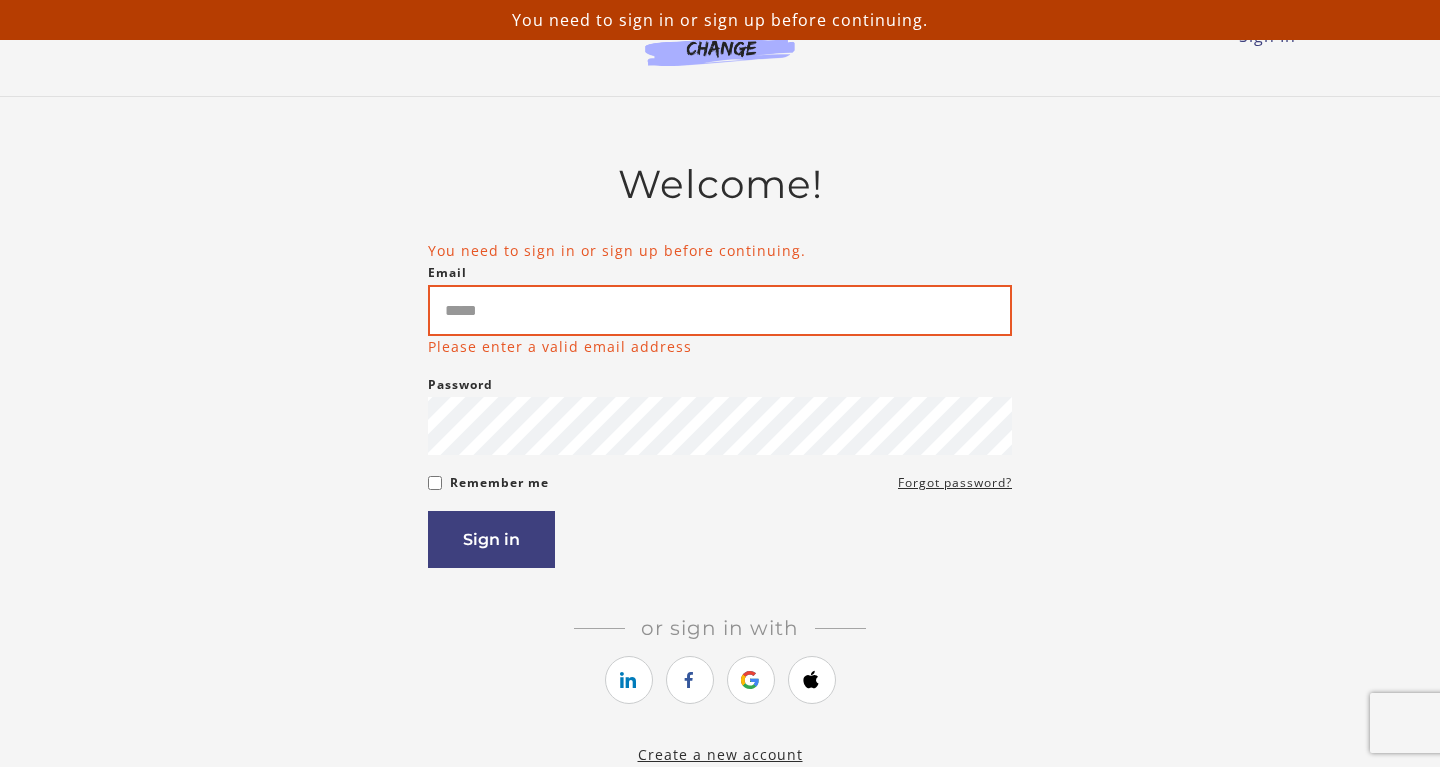 click on "Email" at bounding box center (720, 310) 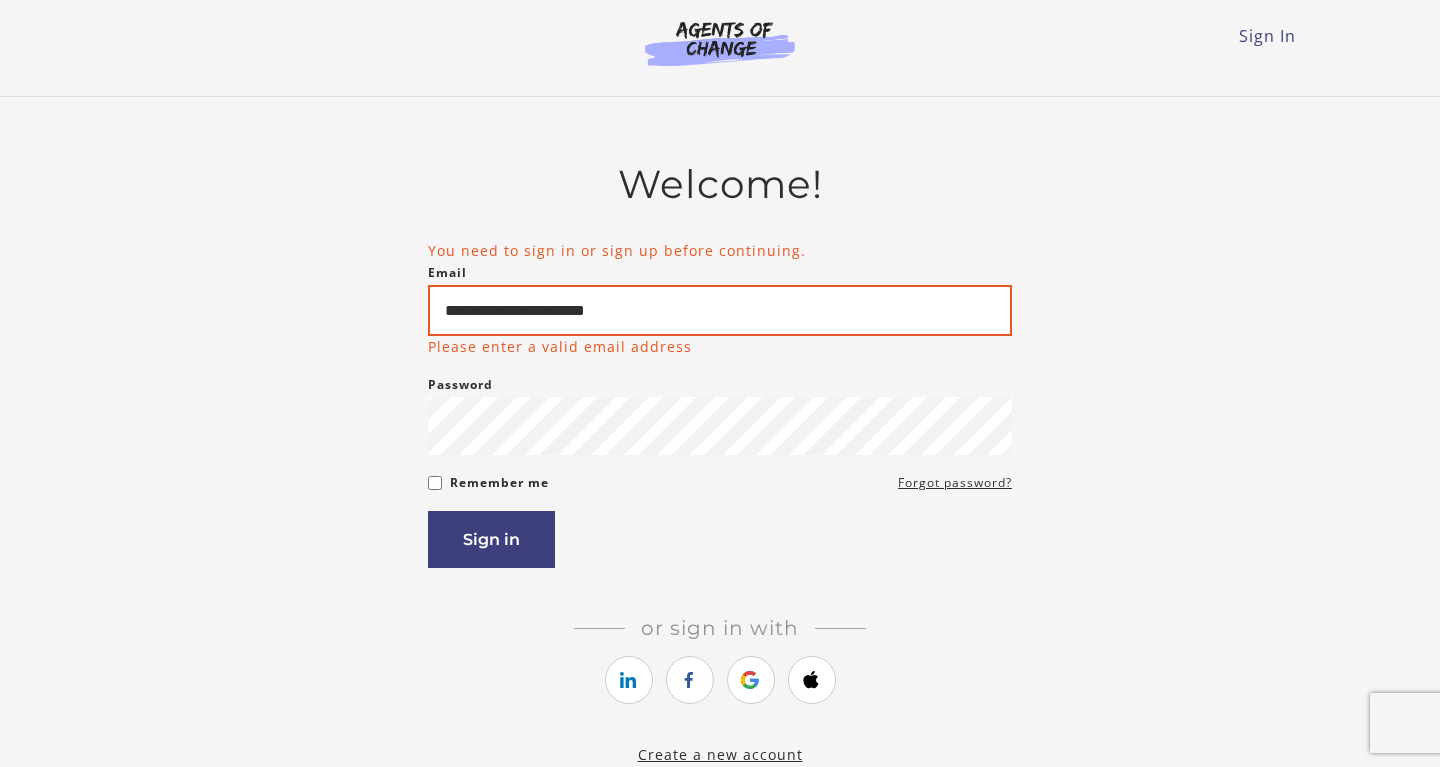 type on "**********" 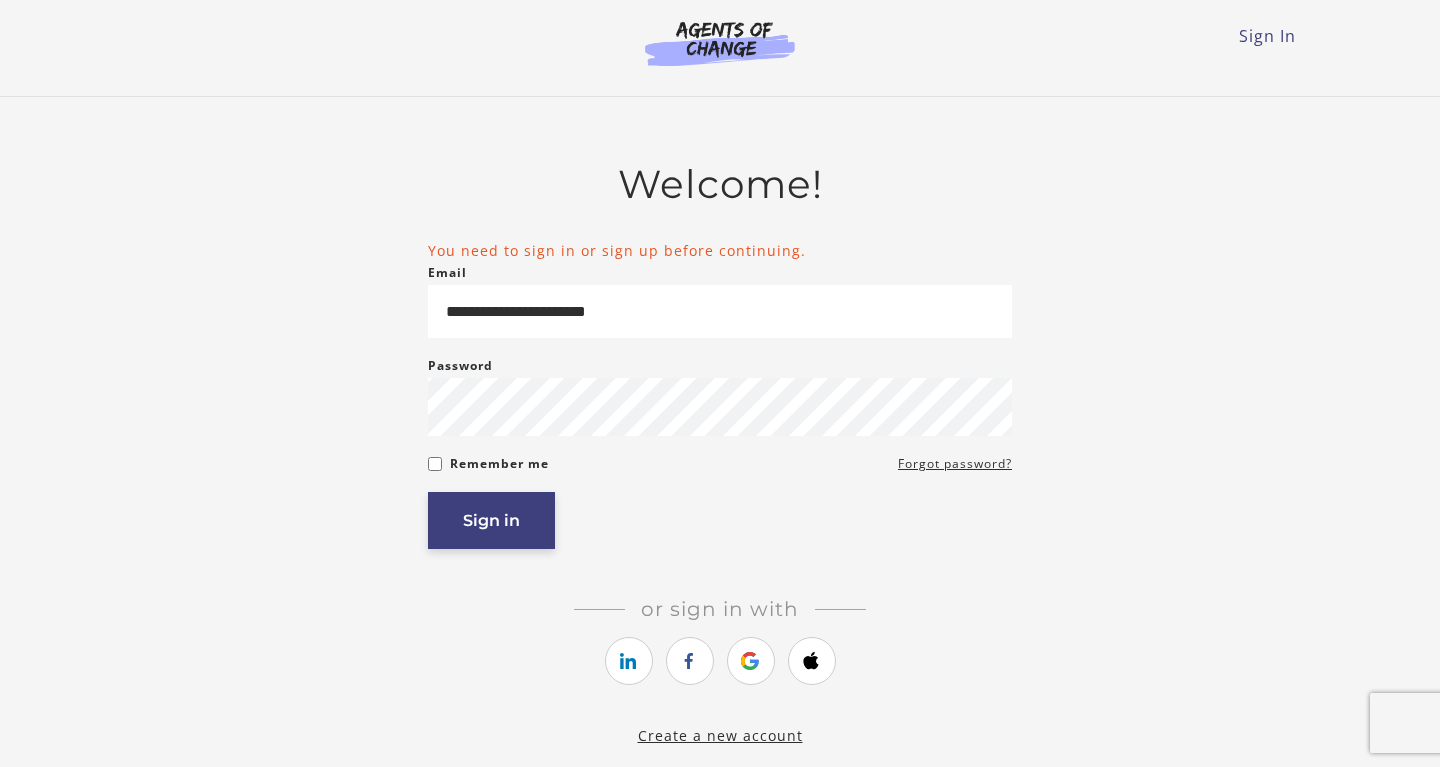 click on "Sign in" at bounding box center [491, 520] 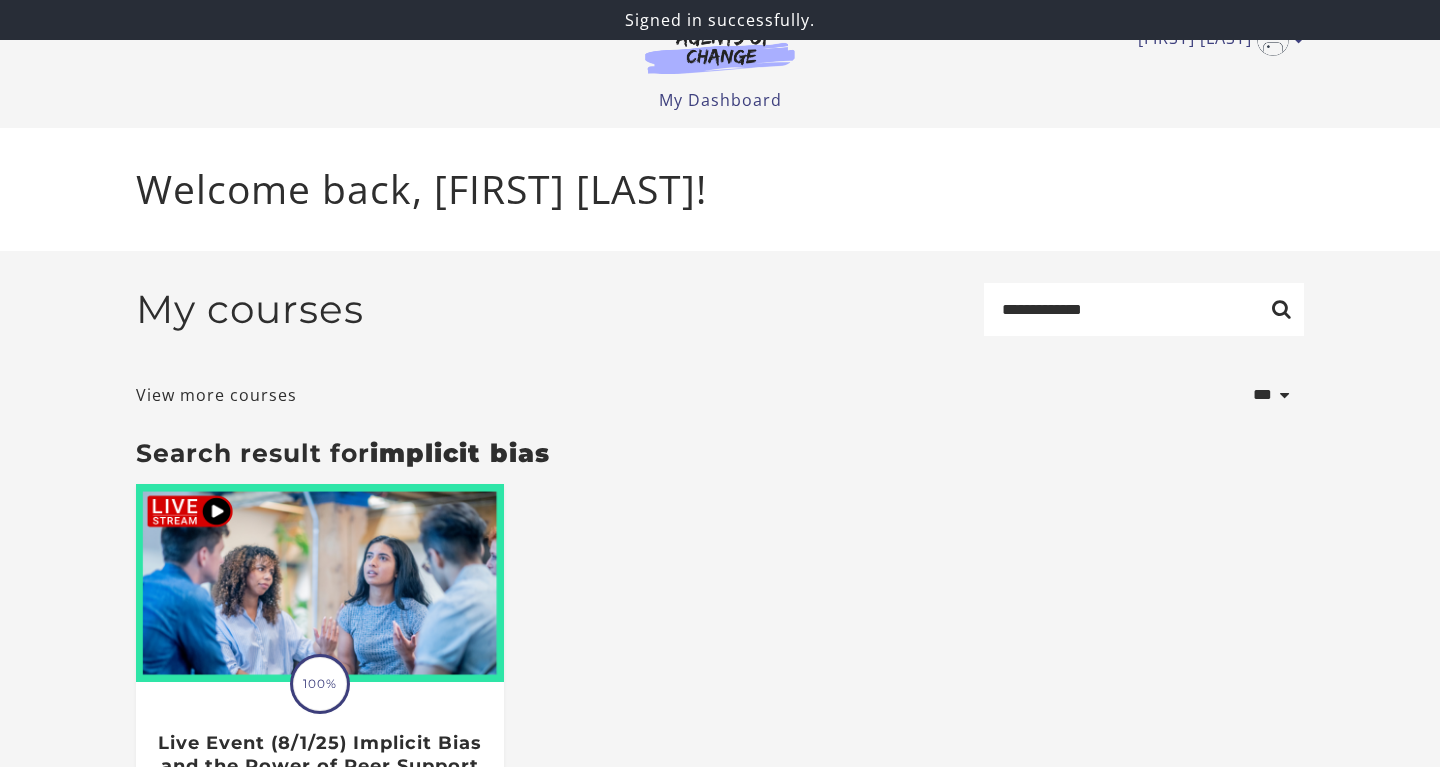 scroll, scrollTop: 0, scrollLeft: 0, axis: both 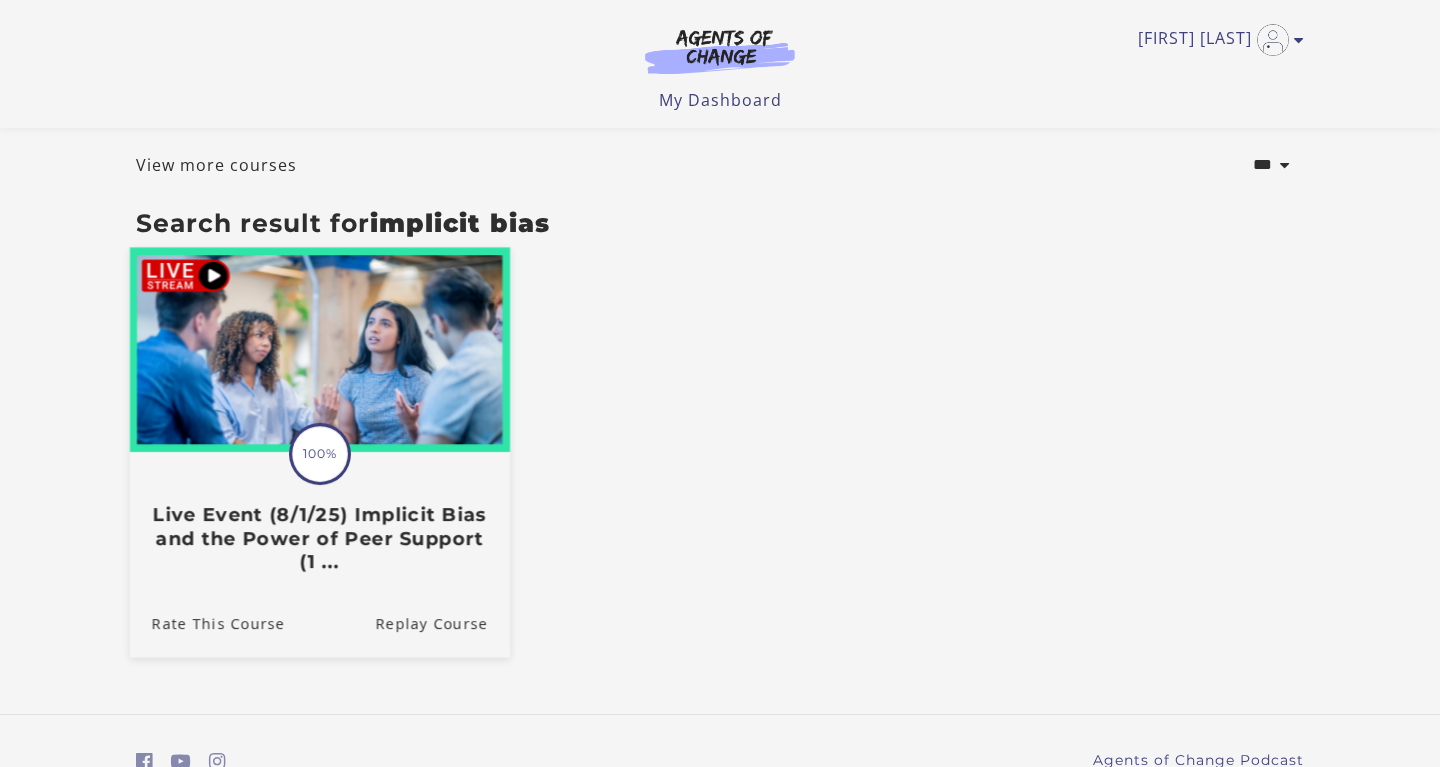 click on "100%" at bounding box center (320, 454) 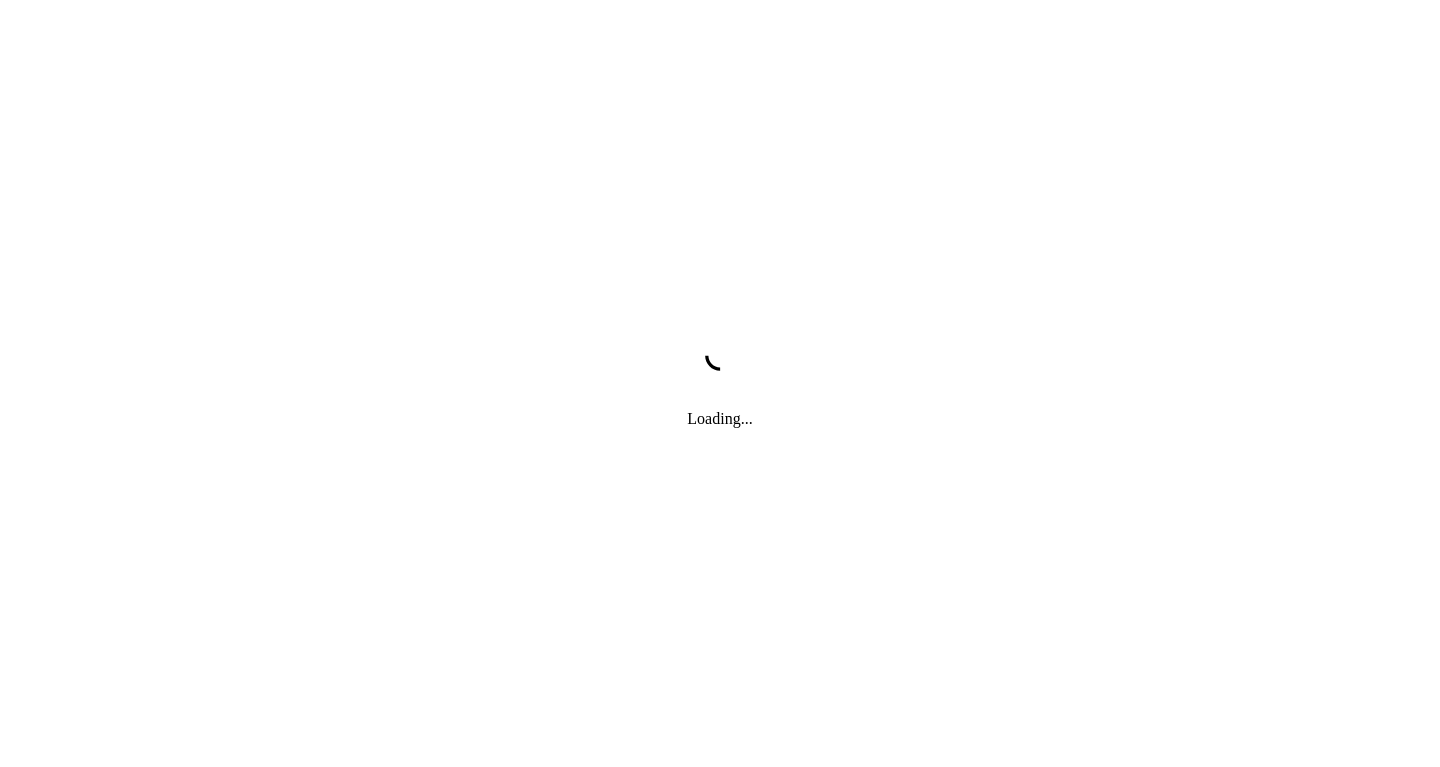 scroll, scrollTop: 0, scrollLeft: 0, axis: both 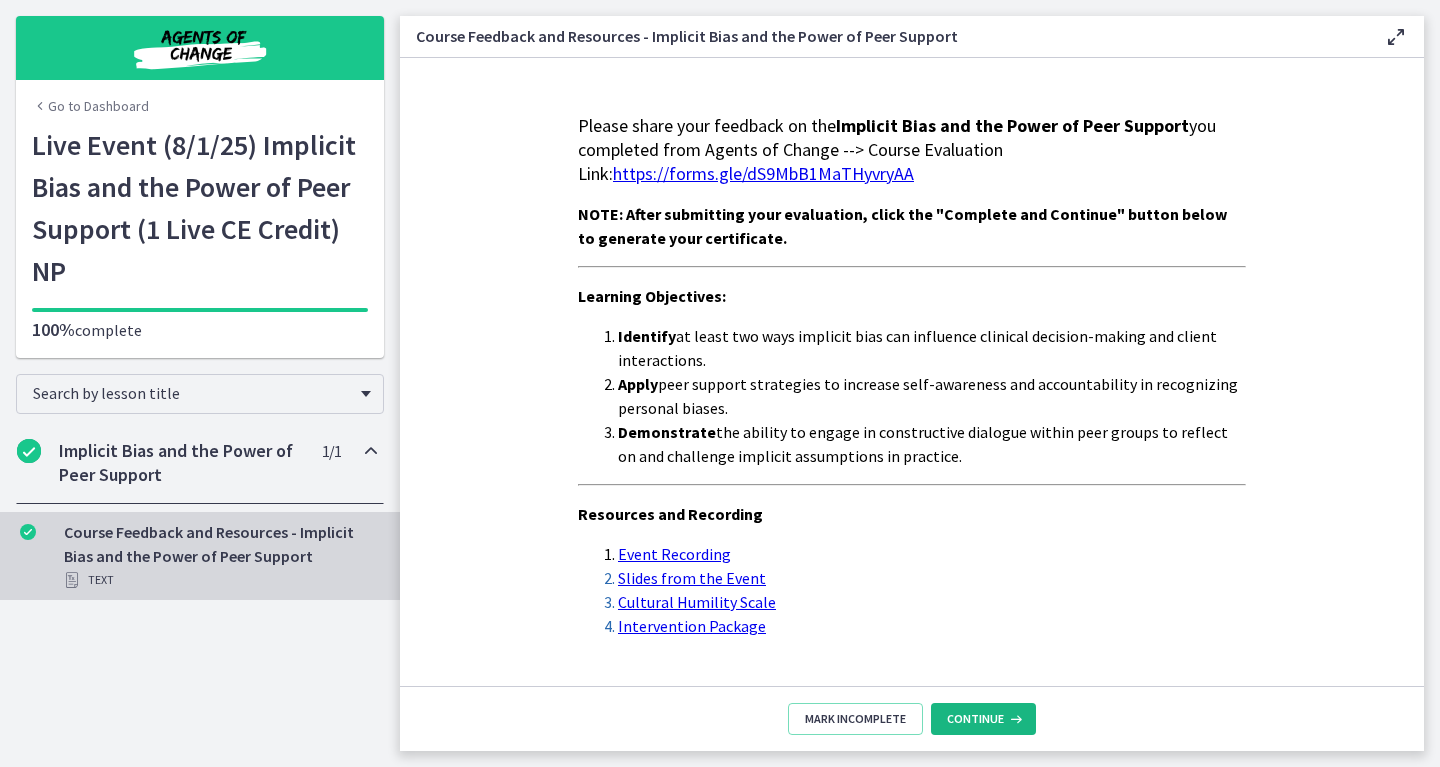 click on "Continue" at bounding box center [975, 719] 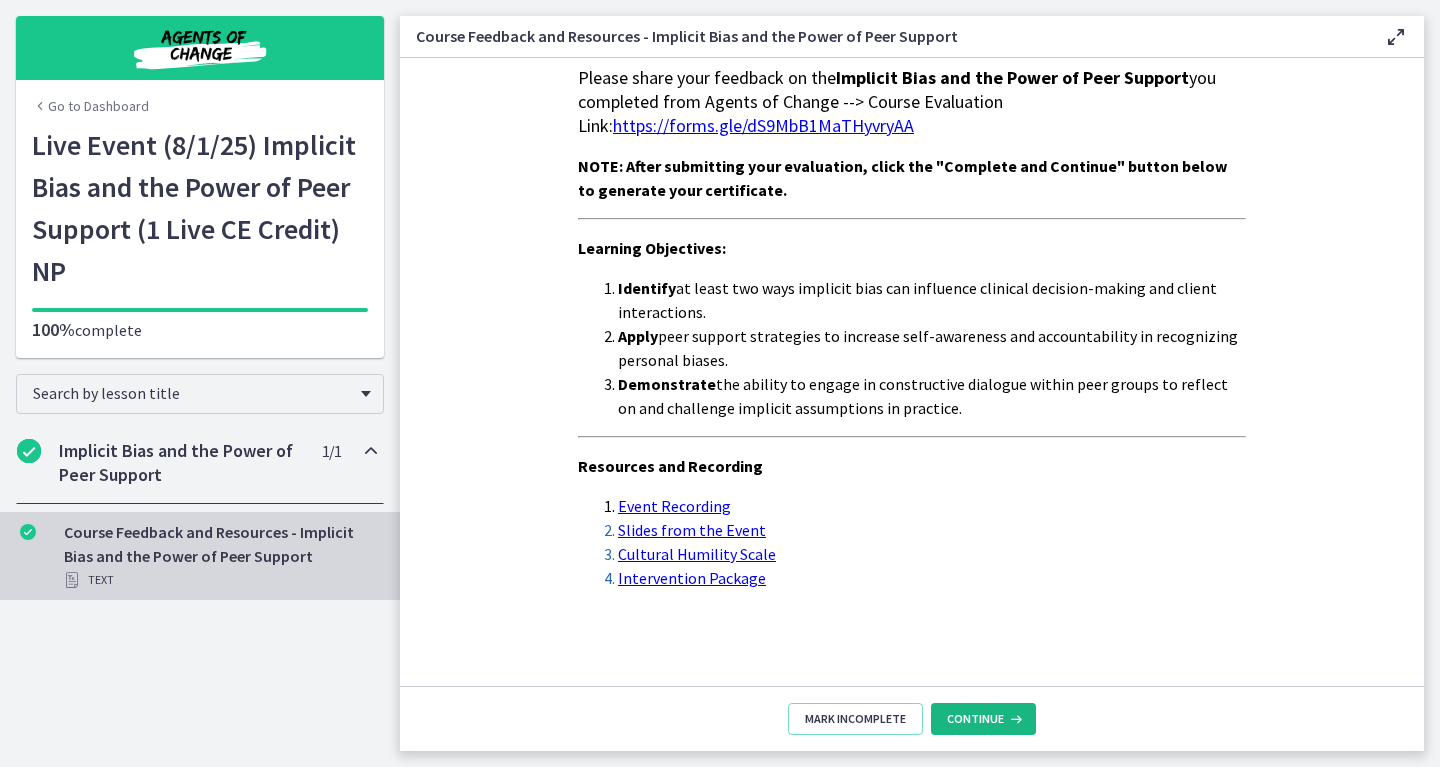 click on "Continue" at bounding box center [975, 719] 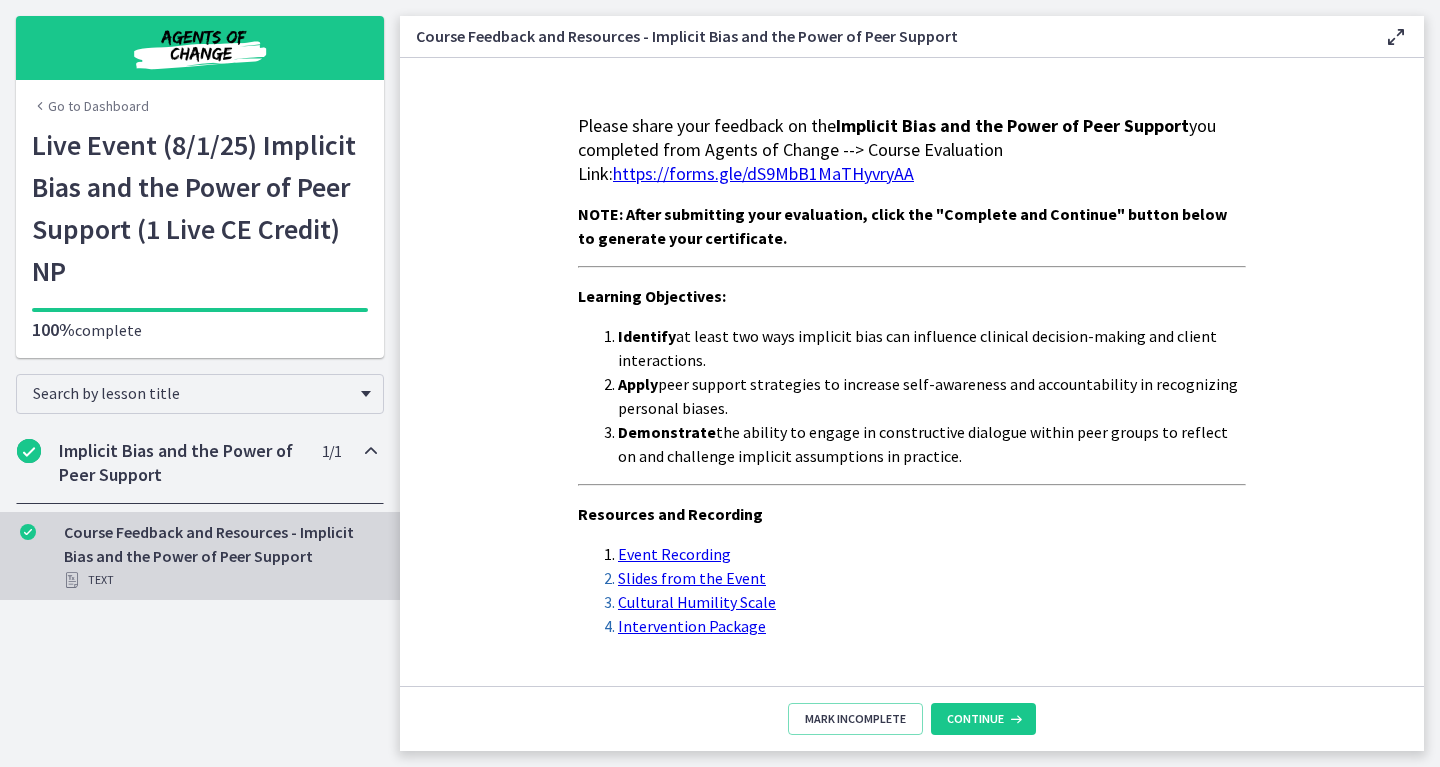 click on "https://forms.gle/dS9MbB1MaTHyvryAA" at bounding box center [763, 173] 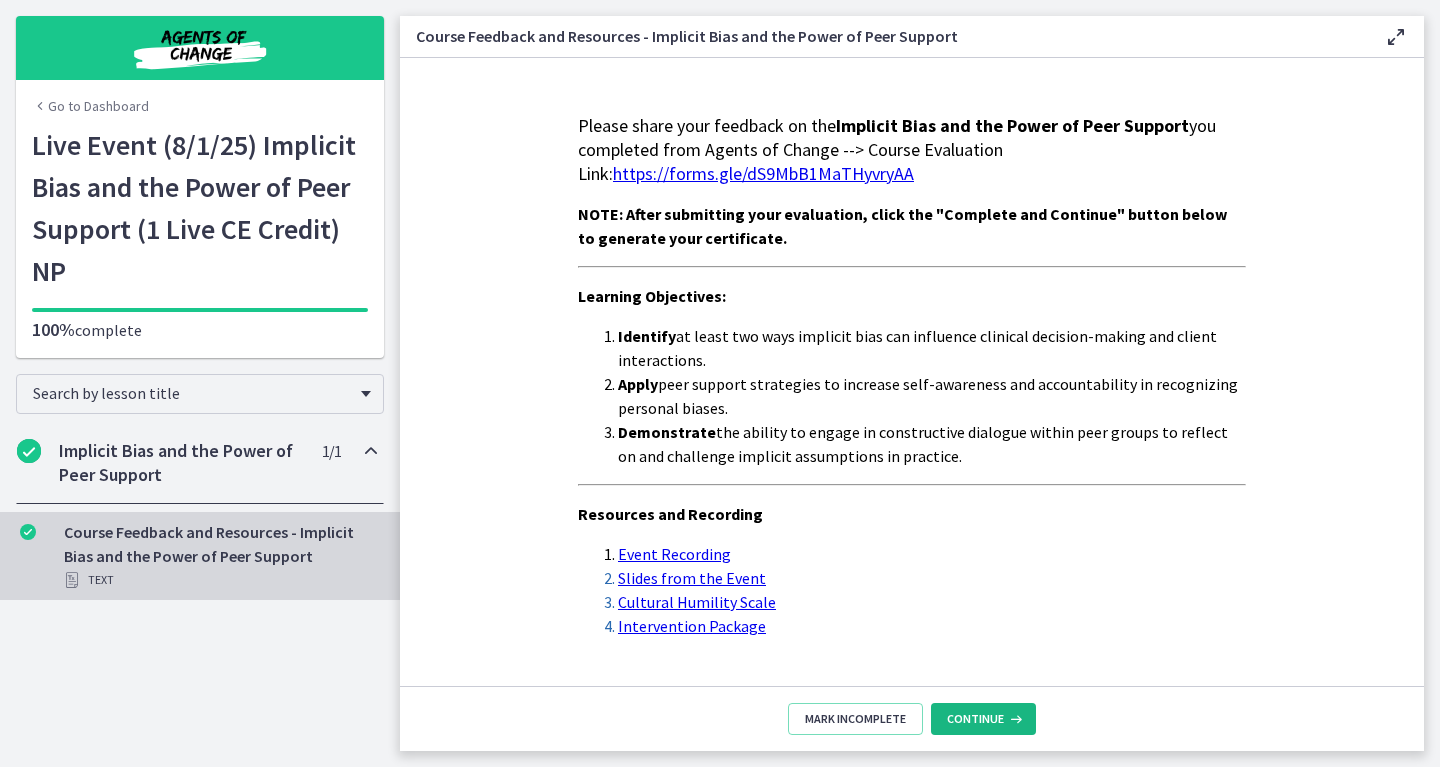click on "Continue" at bounding box center (975, 719) 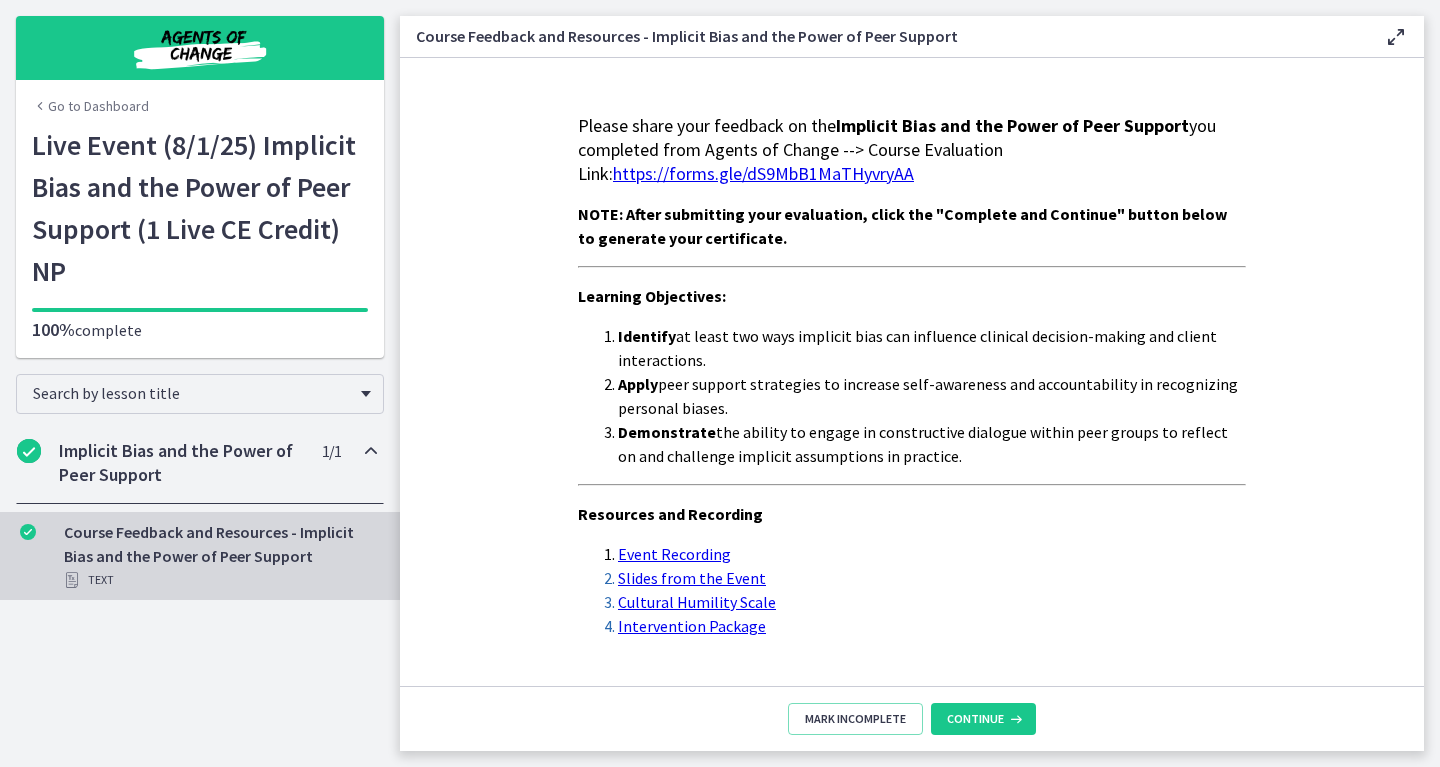click at bounding box center (1396, 37) 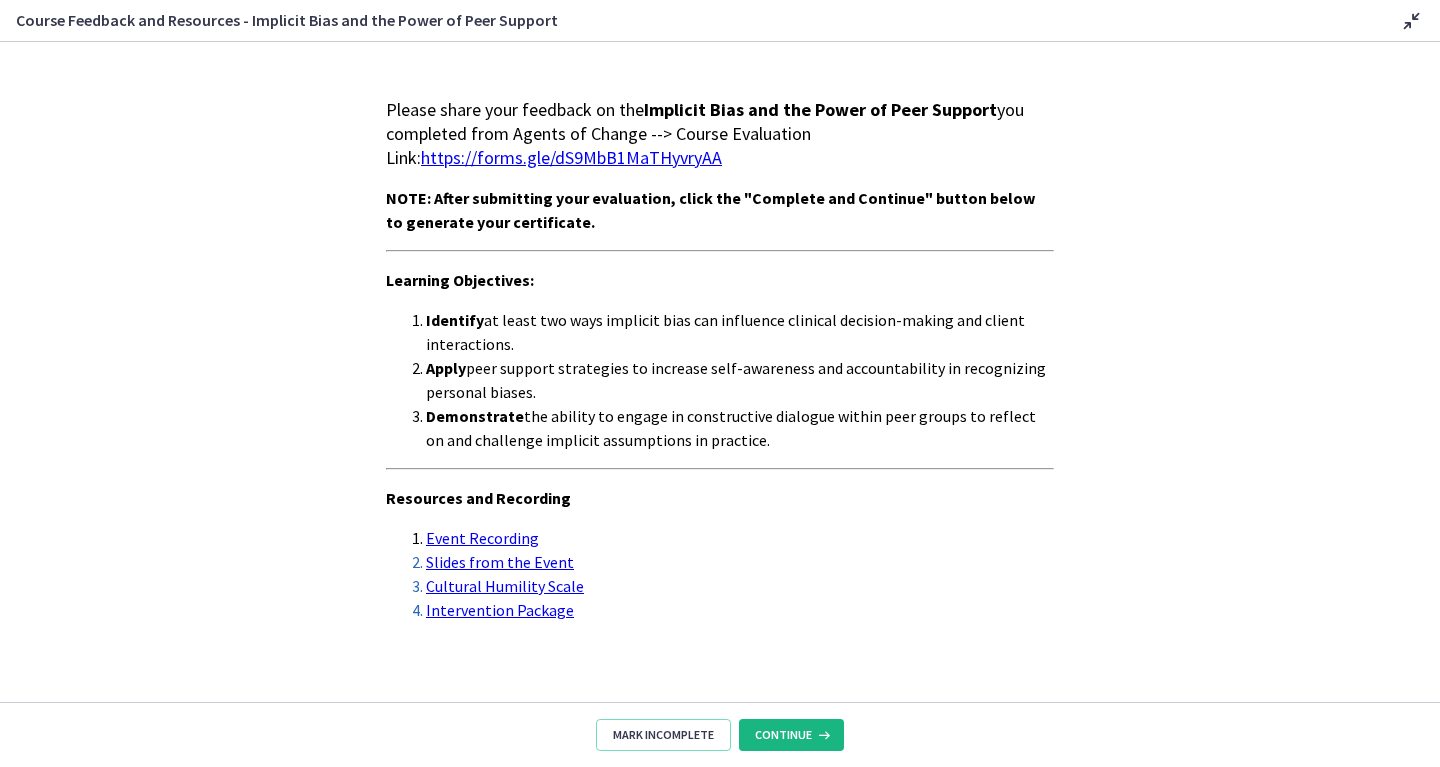 click on "Continue" at bounding box center (791, 735) 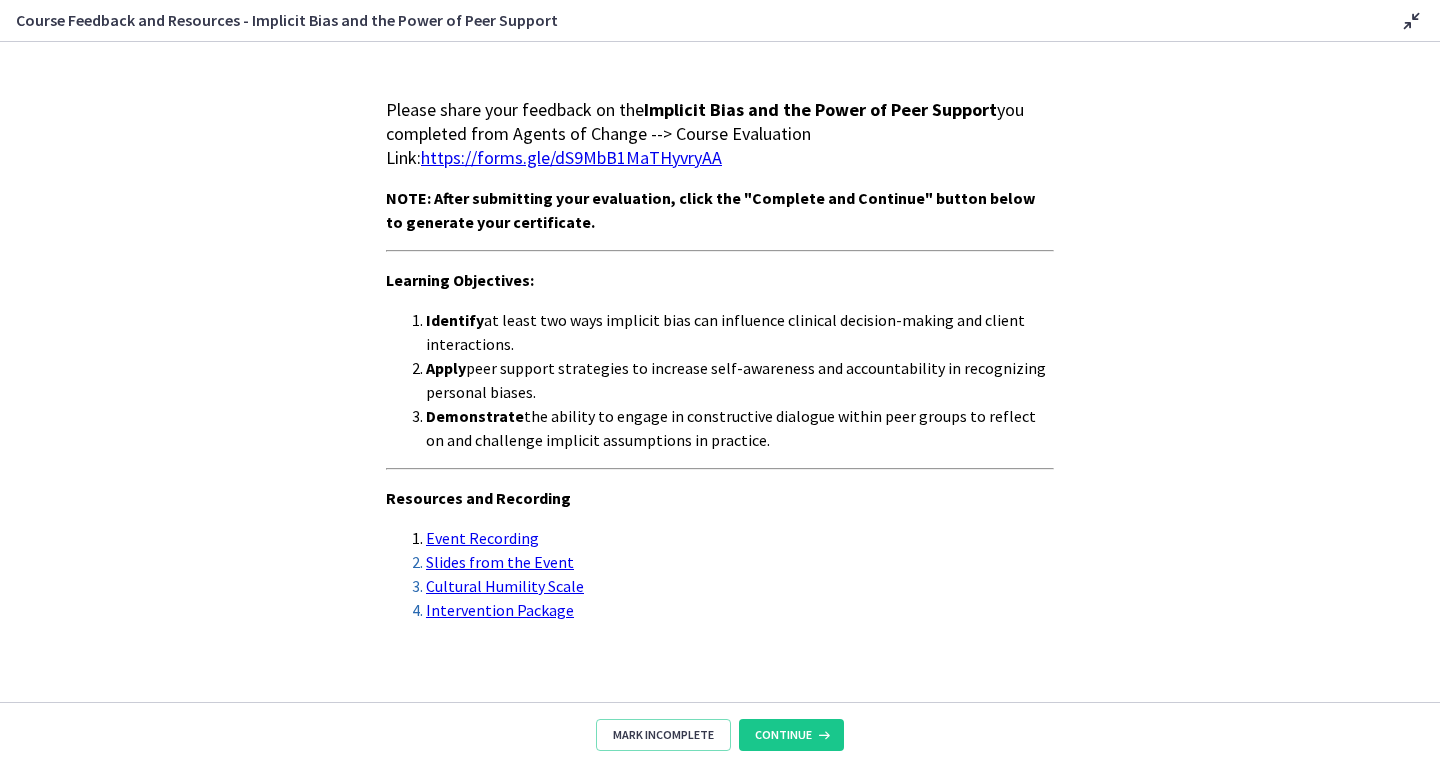 click at bounding box center (1412, 21) 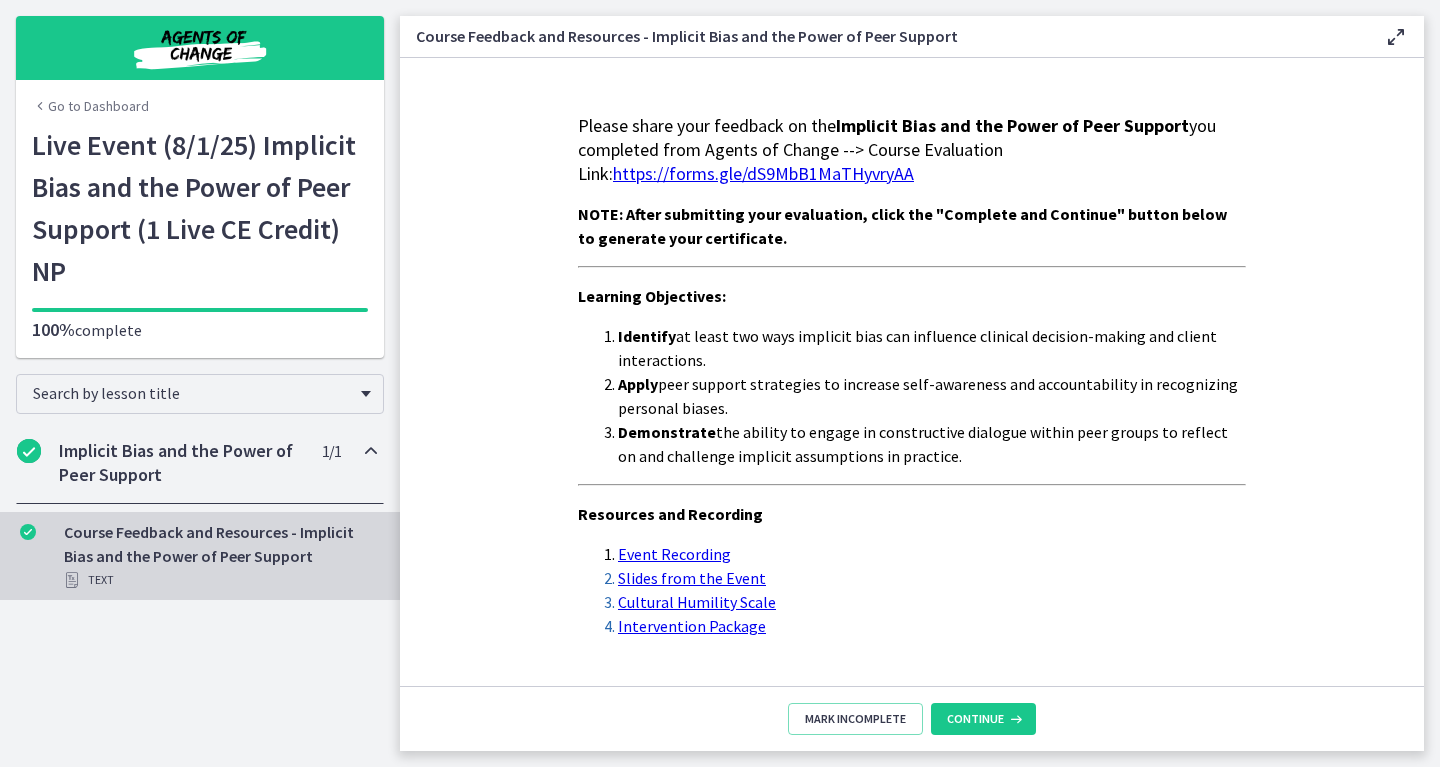 click on "Go to Dashboard" at bounding box center [90, 106] 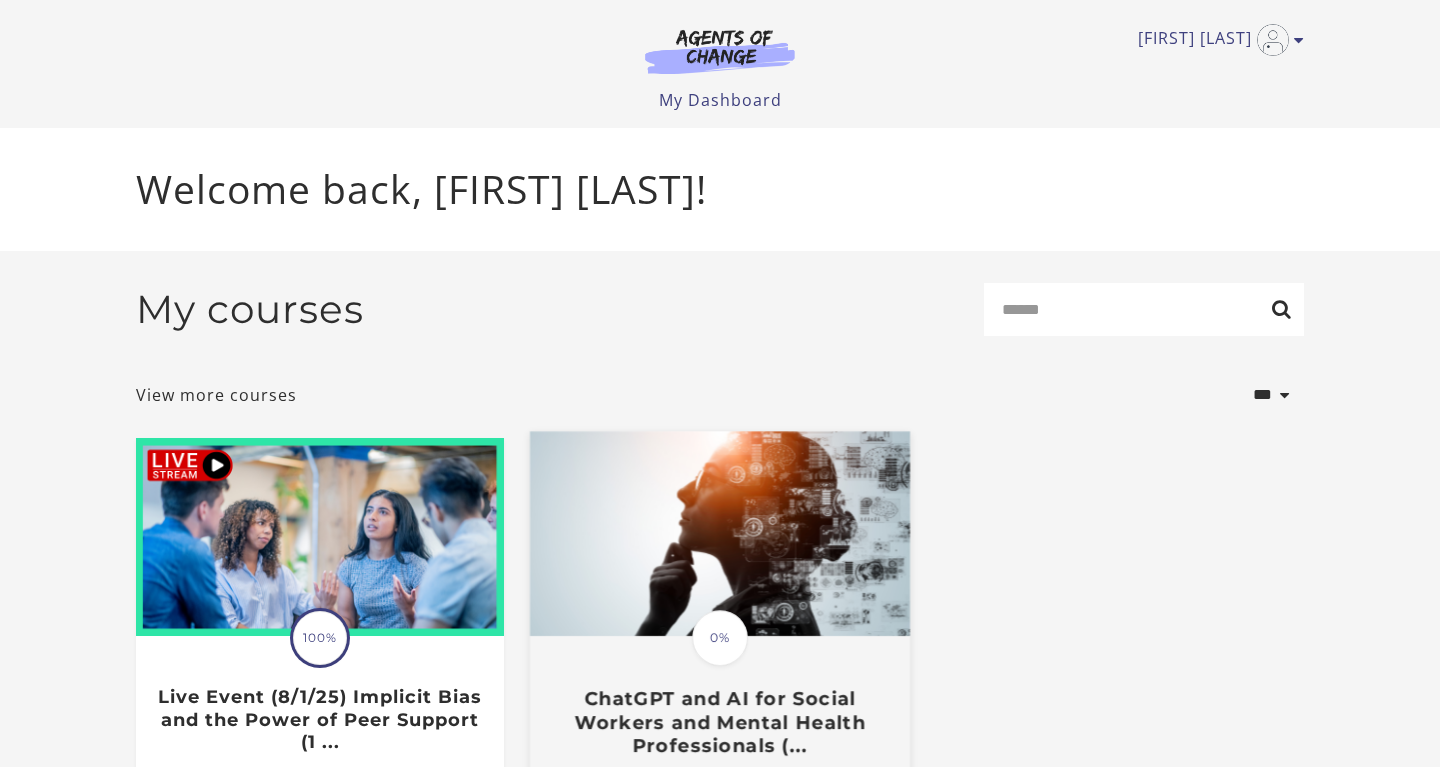 scroll, scrollTop: 0, scrollLeft: 0, axis: both 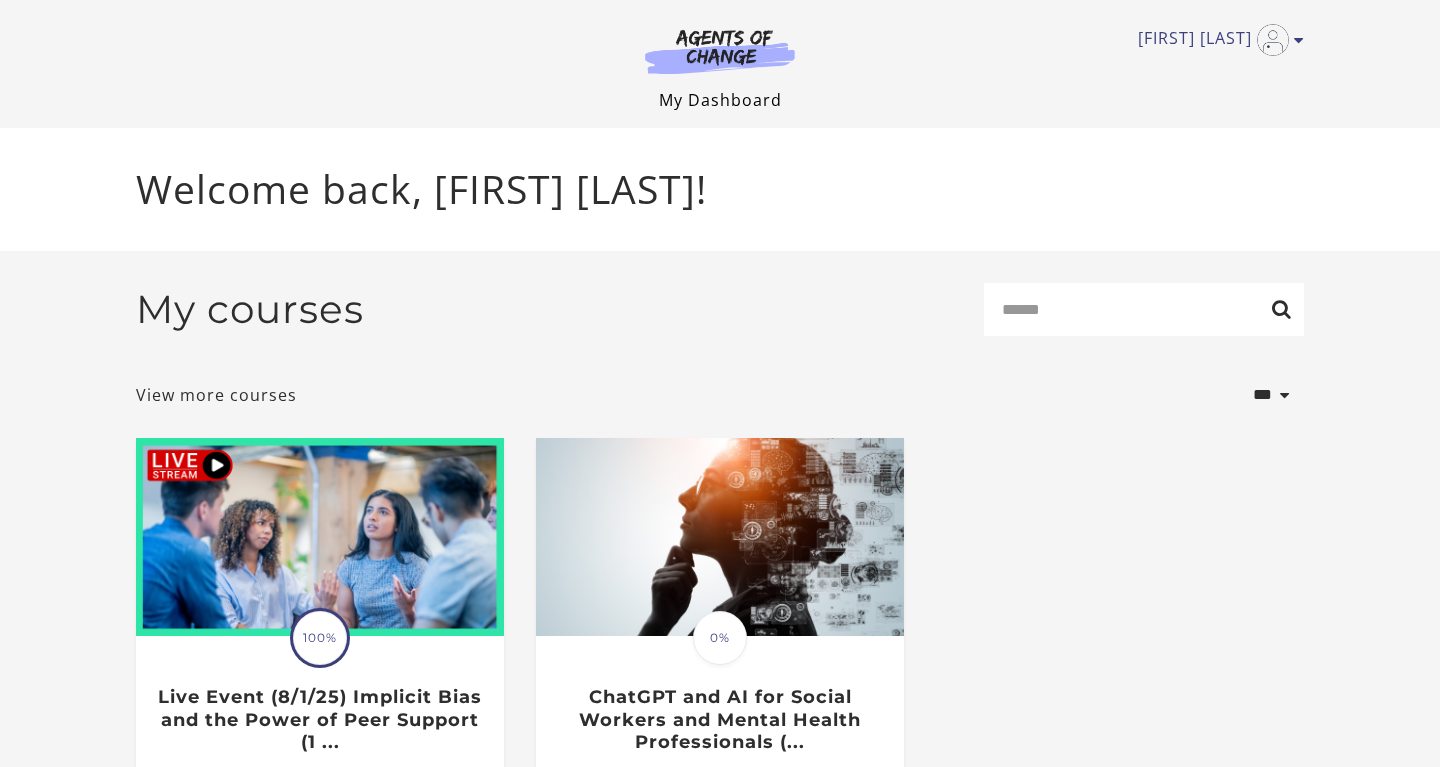 click on "My Dashboard" at bounding box center (720, 100) 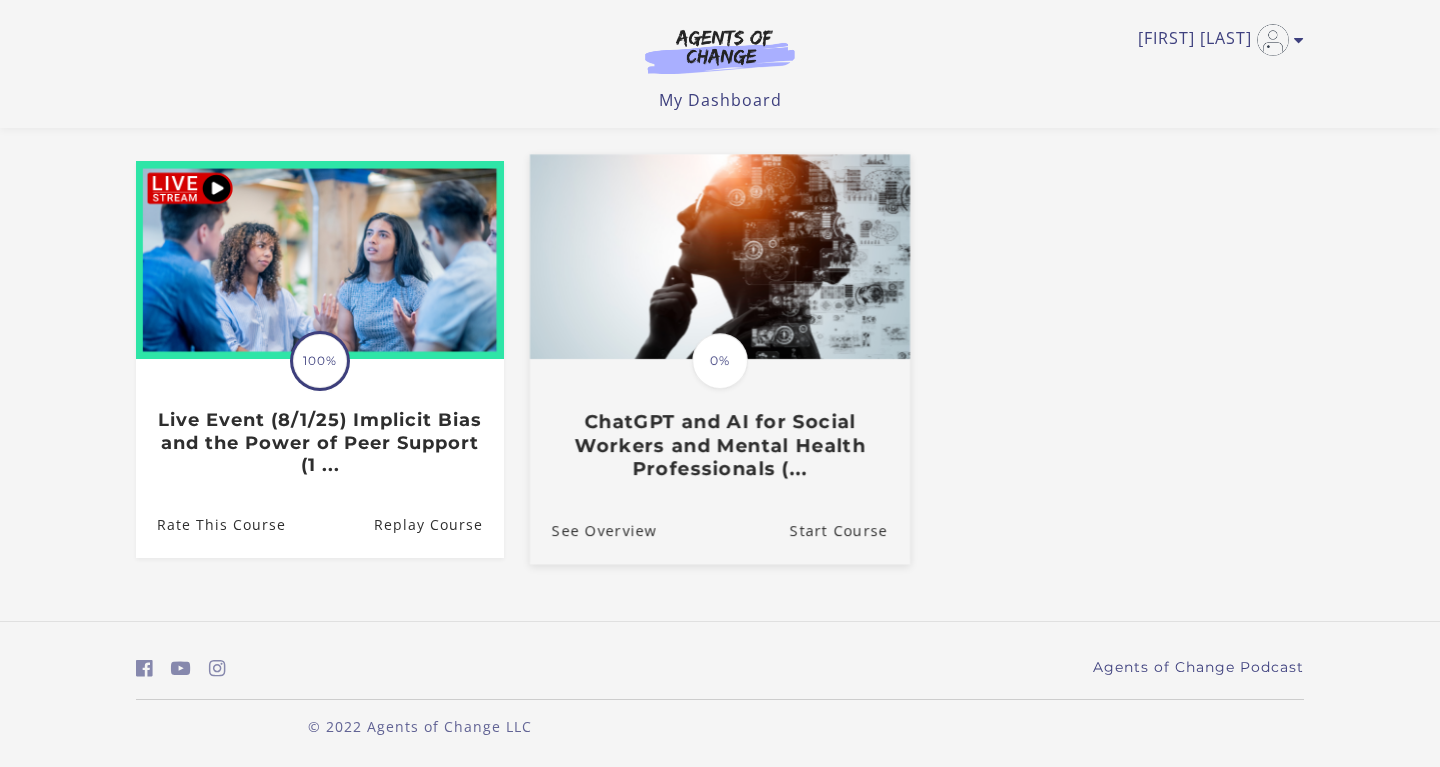 scroll, scrollTop: 0, scrollLeft: 0, axis: both 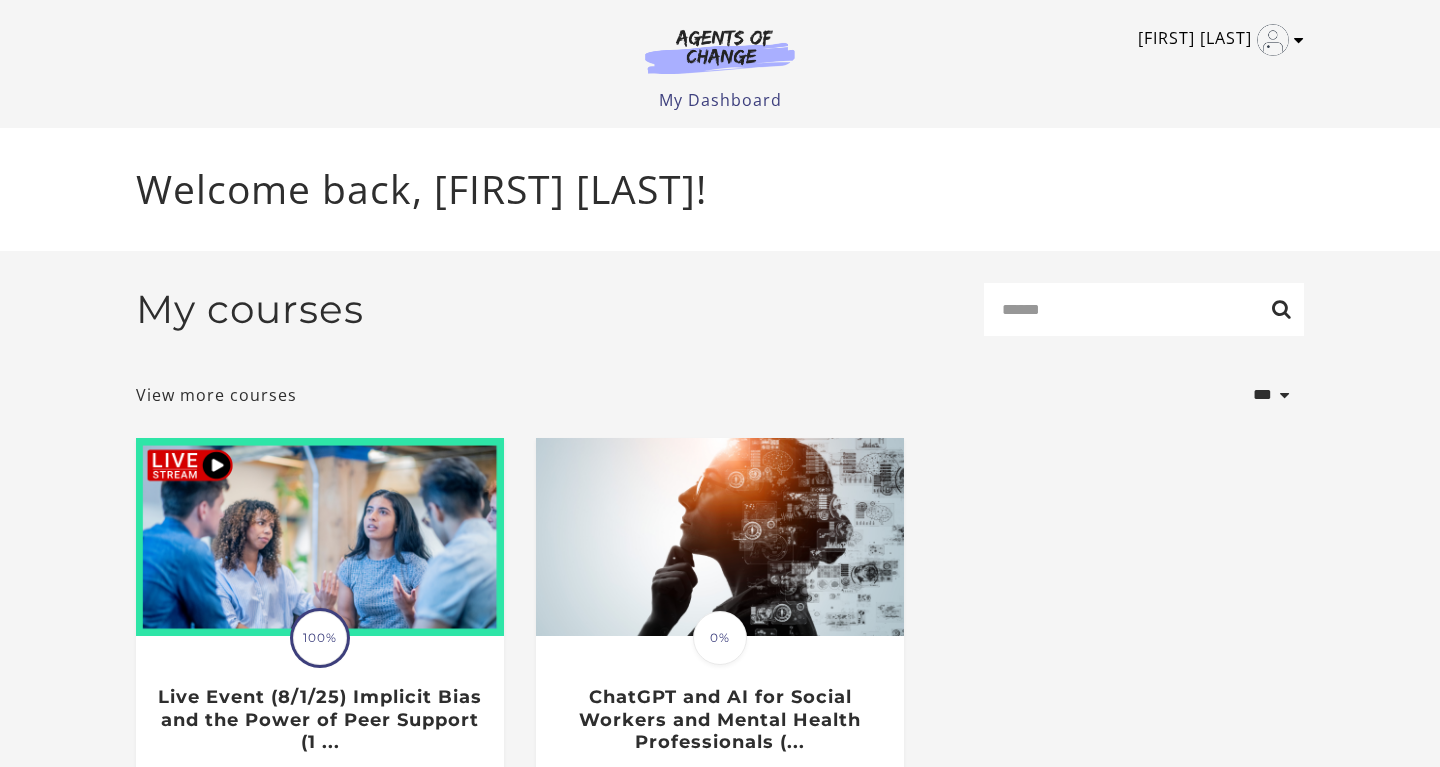 click on "[FIRST]  [LAST]" at bounding box center [1216, 40] 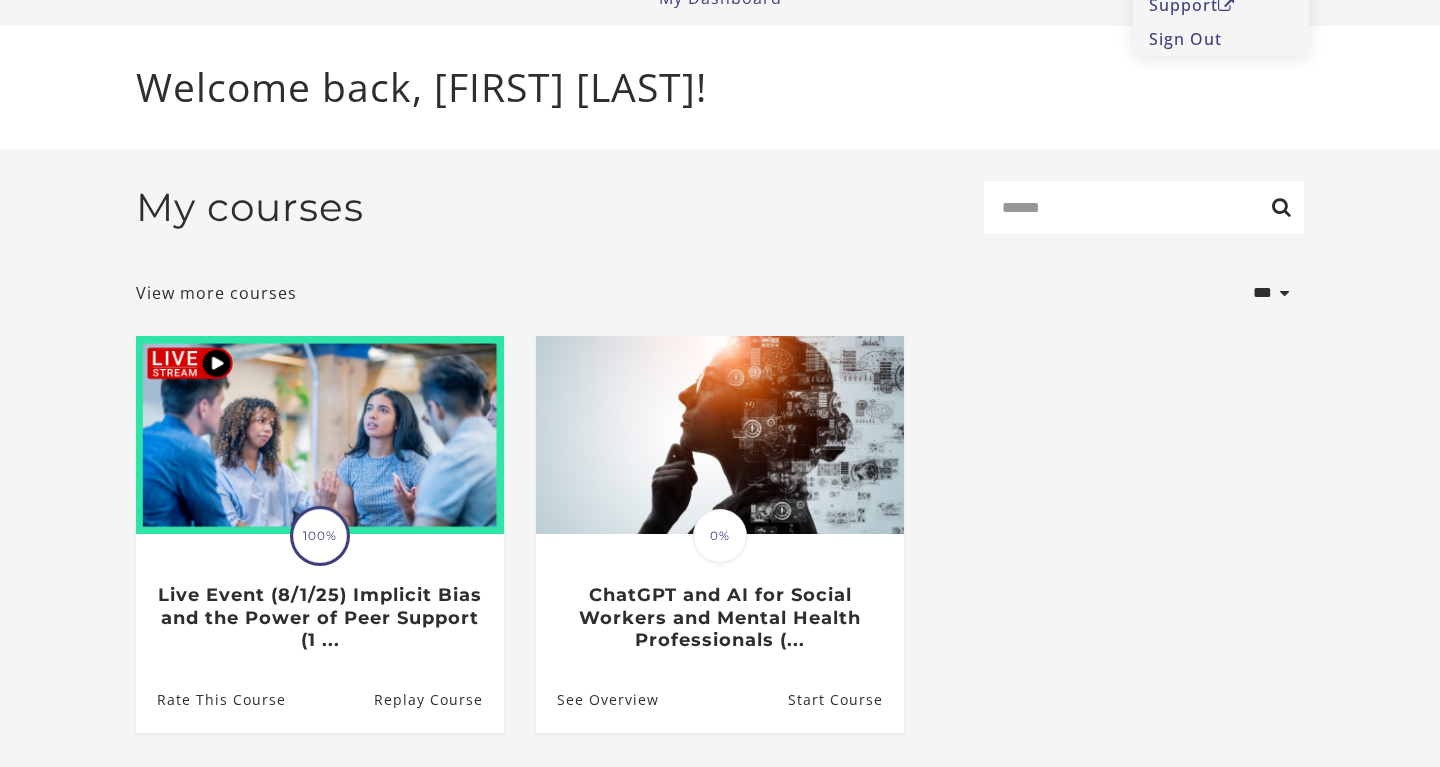 scroll, scrollTop: 154, scrollLeft: 0, axis: vertical 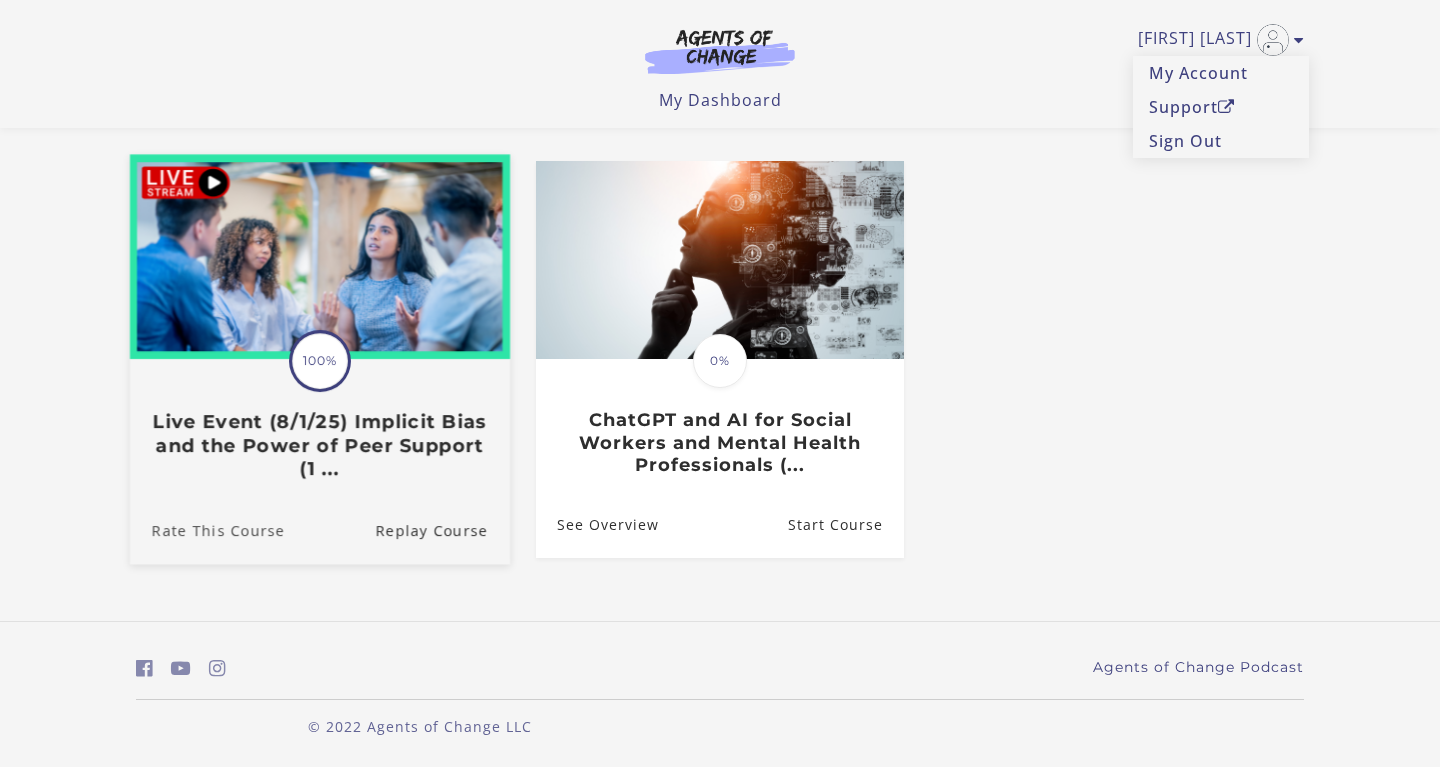 click on "Rate This Course" at bounding box center (207, 529) 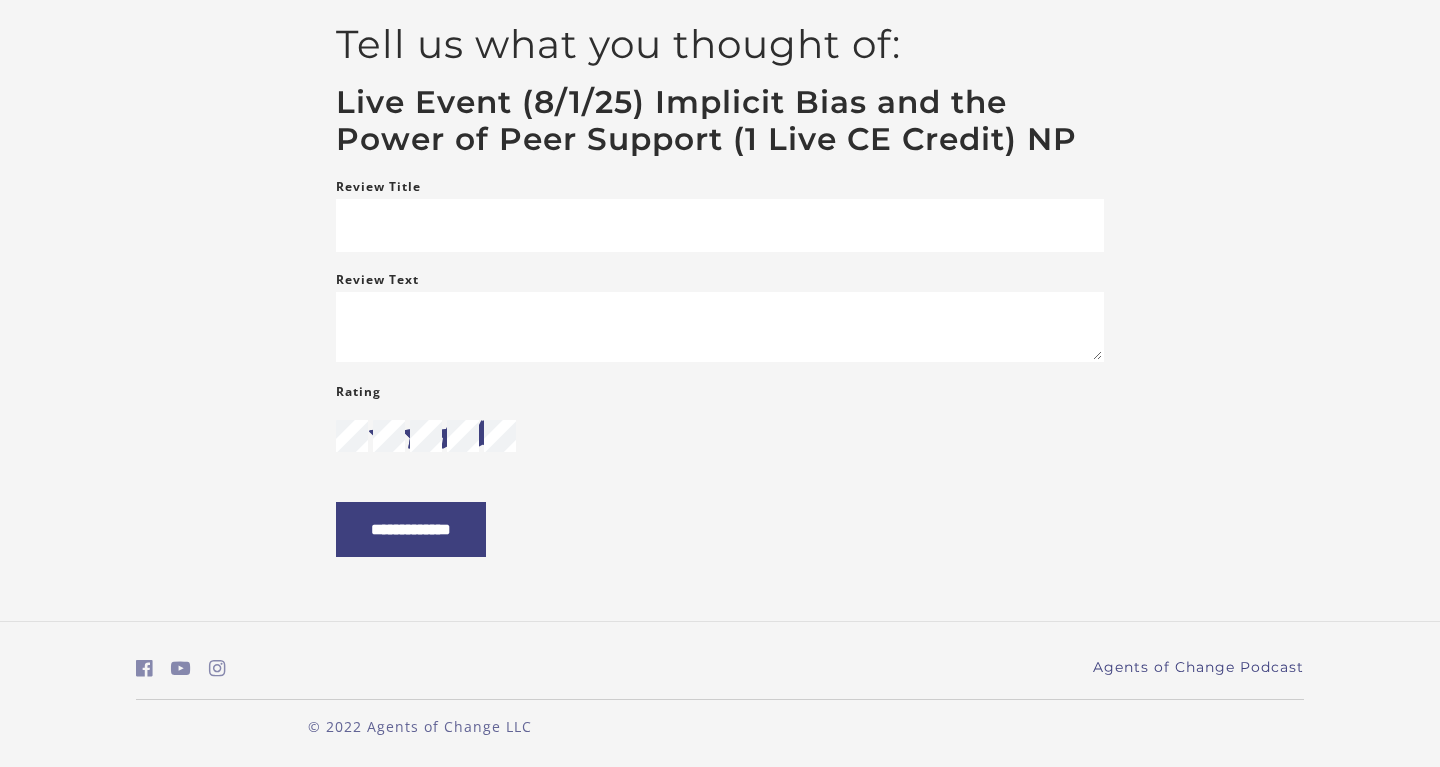 scroll, scrollTop: 0, scrollLeft: 0, axis: both 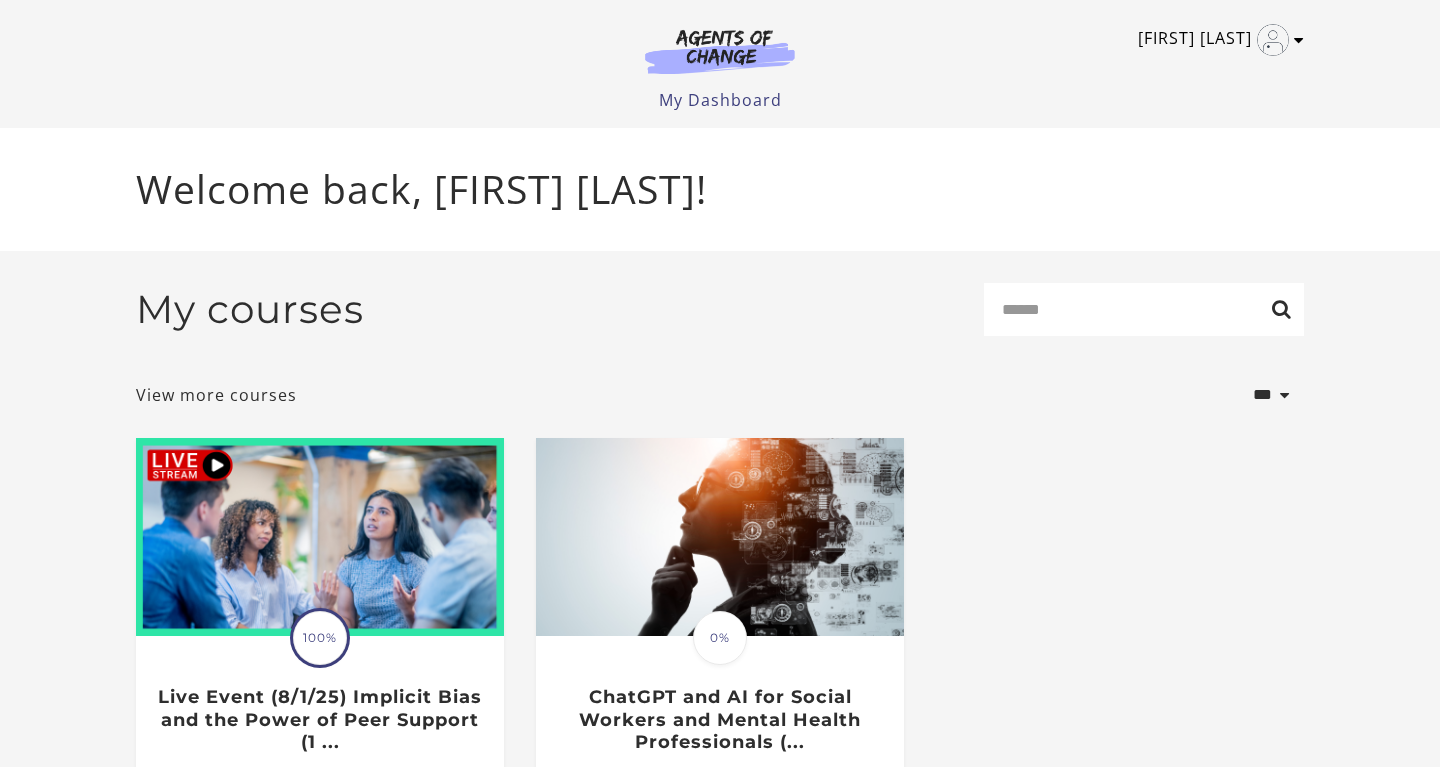 click on "Anita  G" at bounding box center [1216, 40] 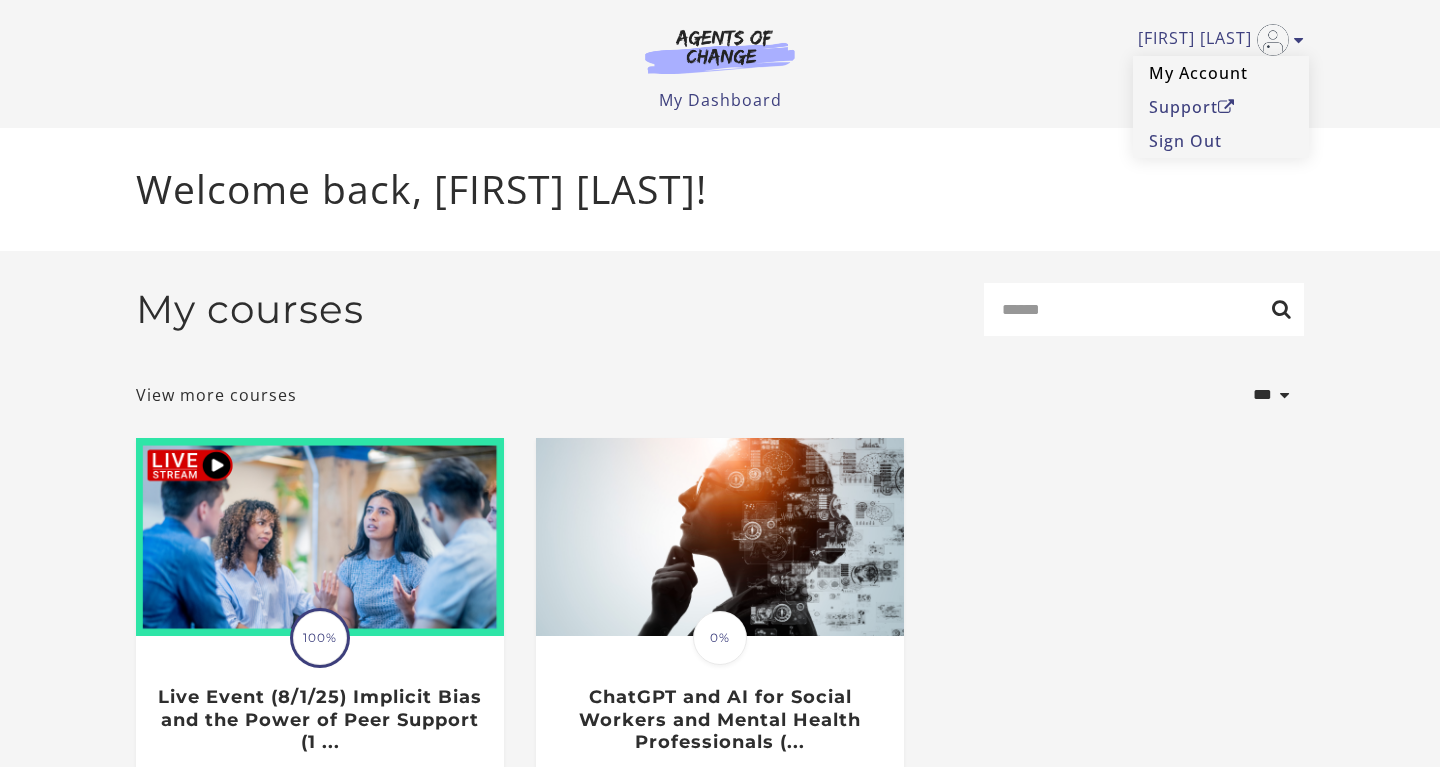 click on "My Account" at bounding box center (1221, 73) 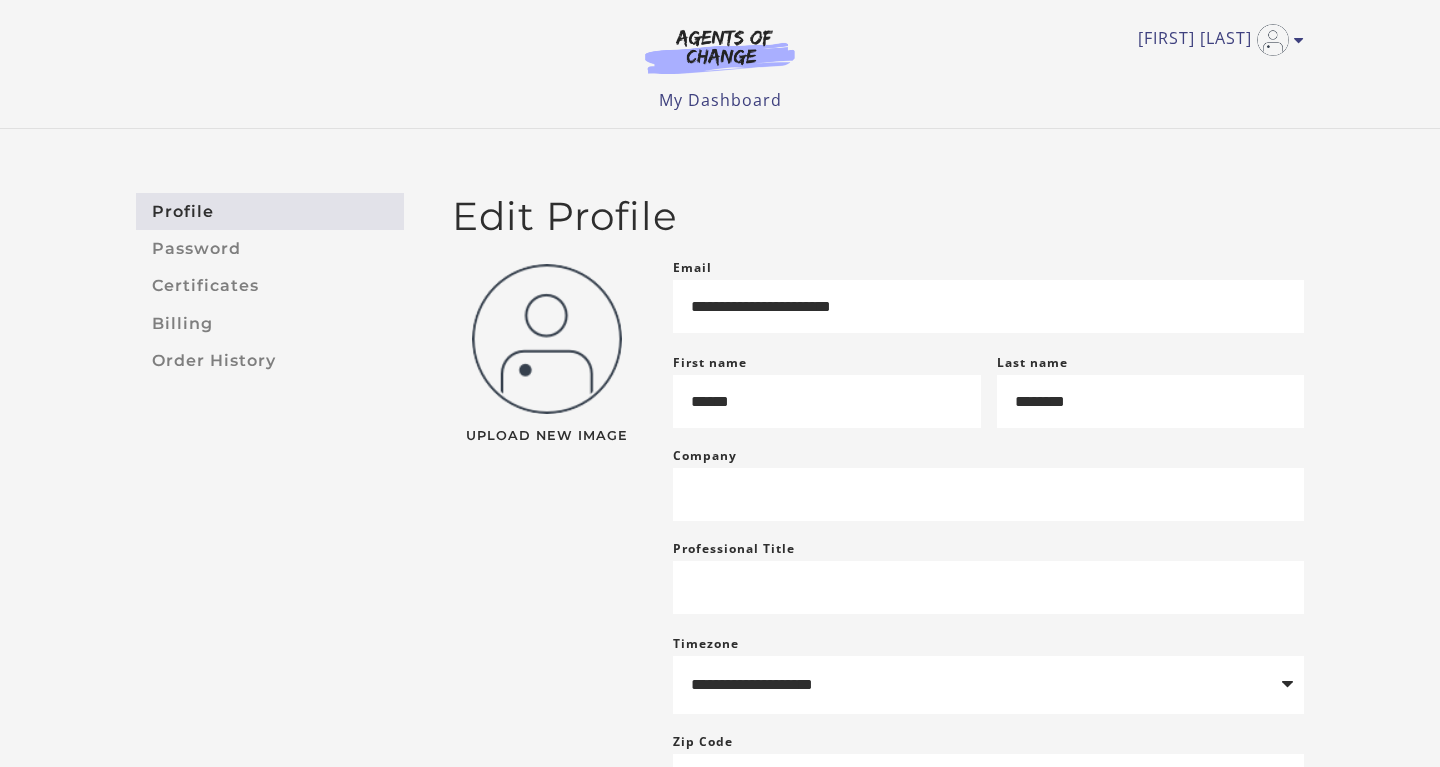 scroll, scrollTop: 0, scrollLeft: 0, axis: both 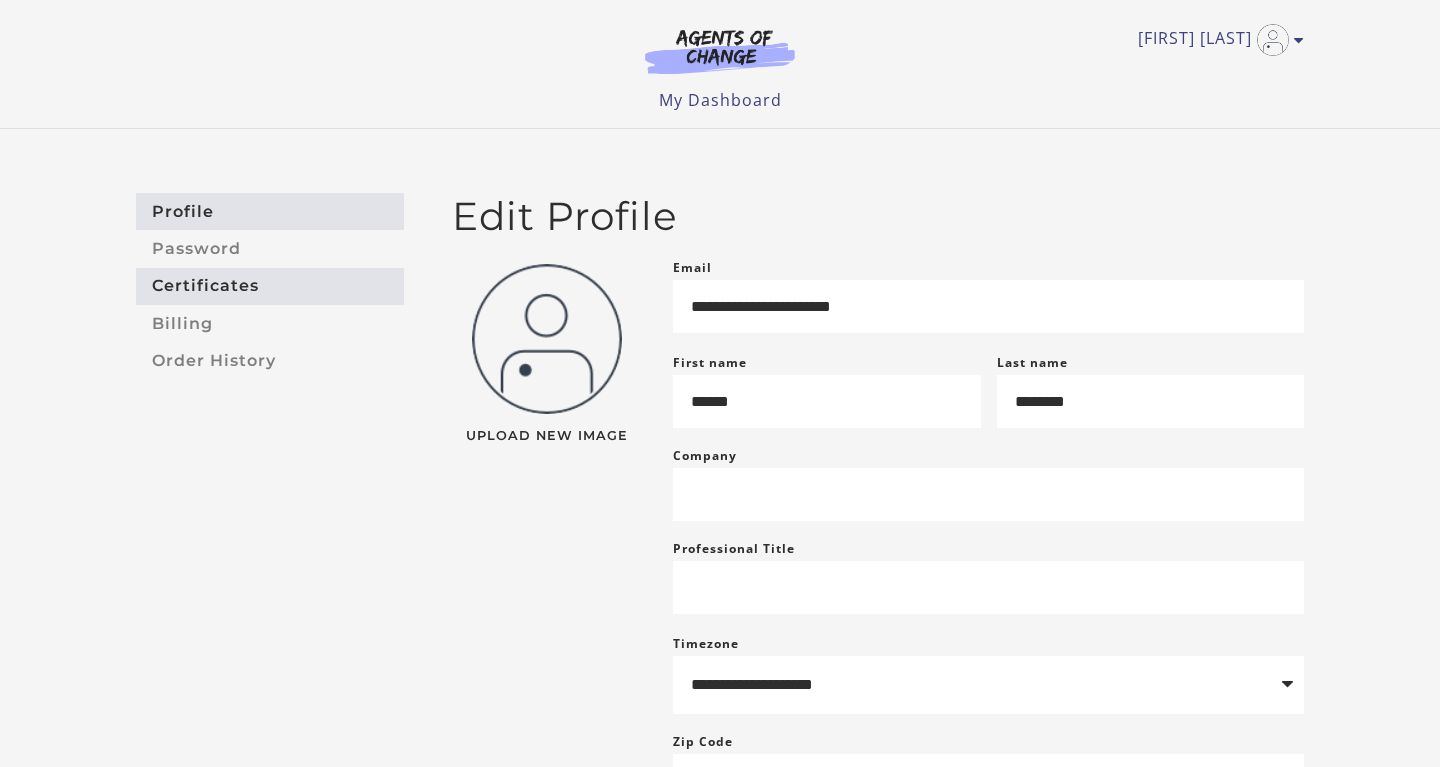 click on "Certificates" at bounding box center [270, 286] 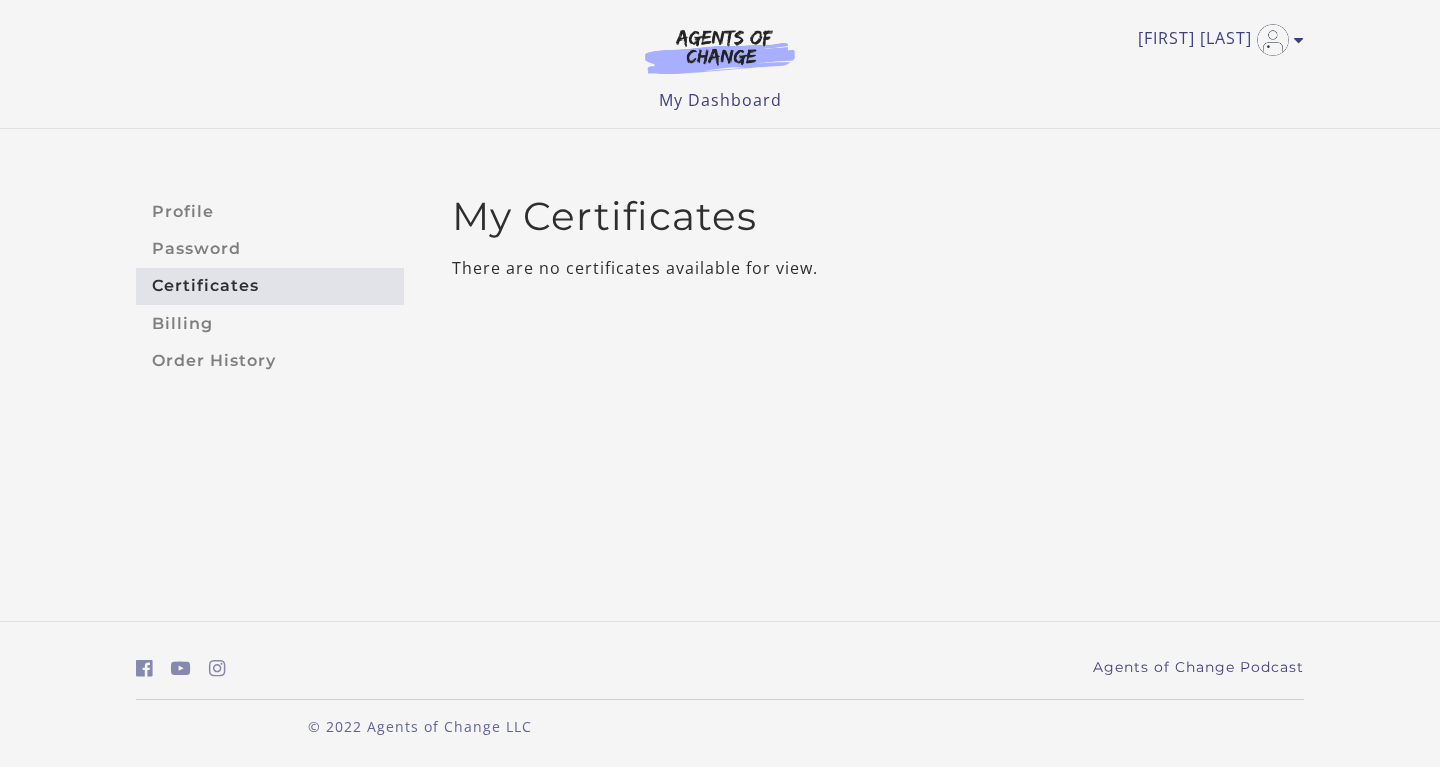 scroll, scrollTop: 0, scrollLeft: 0, axis: both 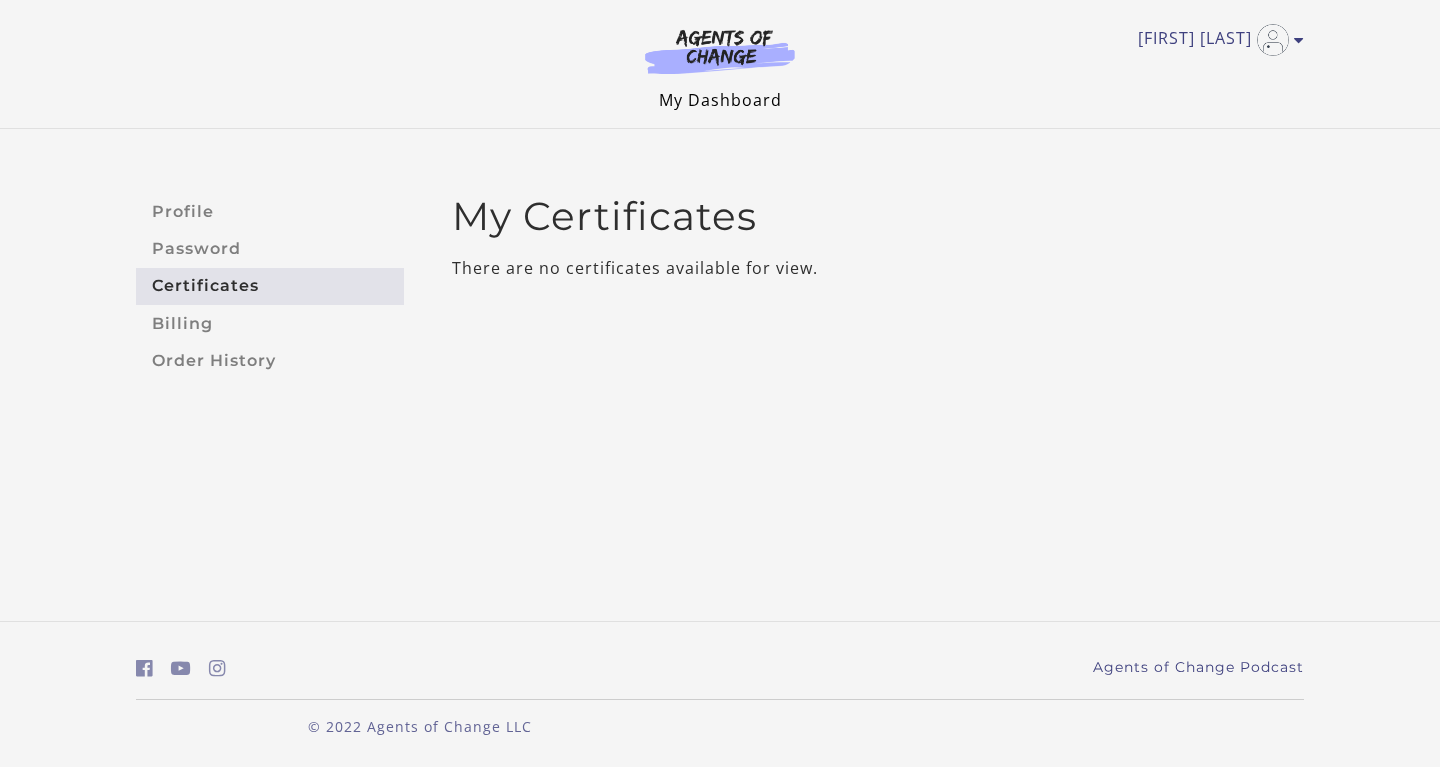 click on "My Dashboard" at bounding box center (720, 100) 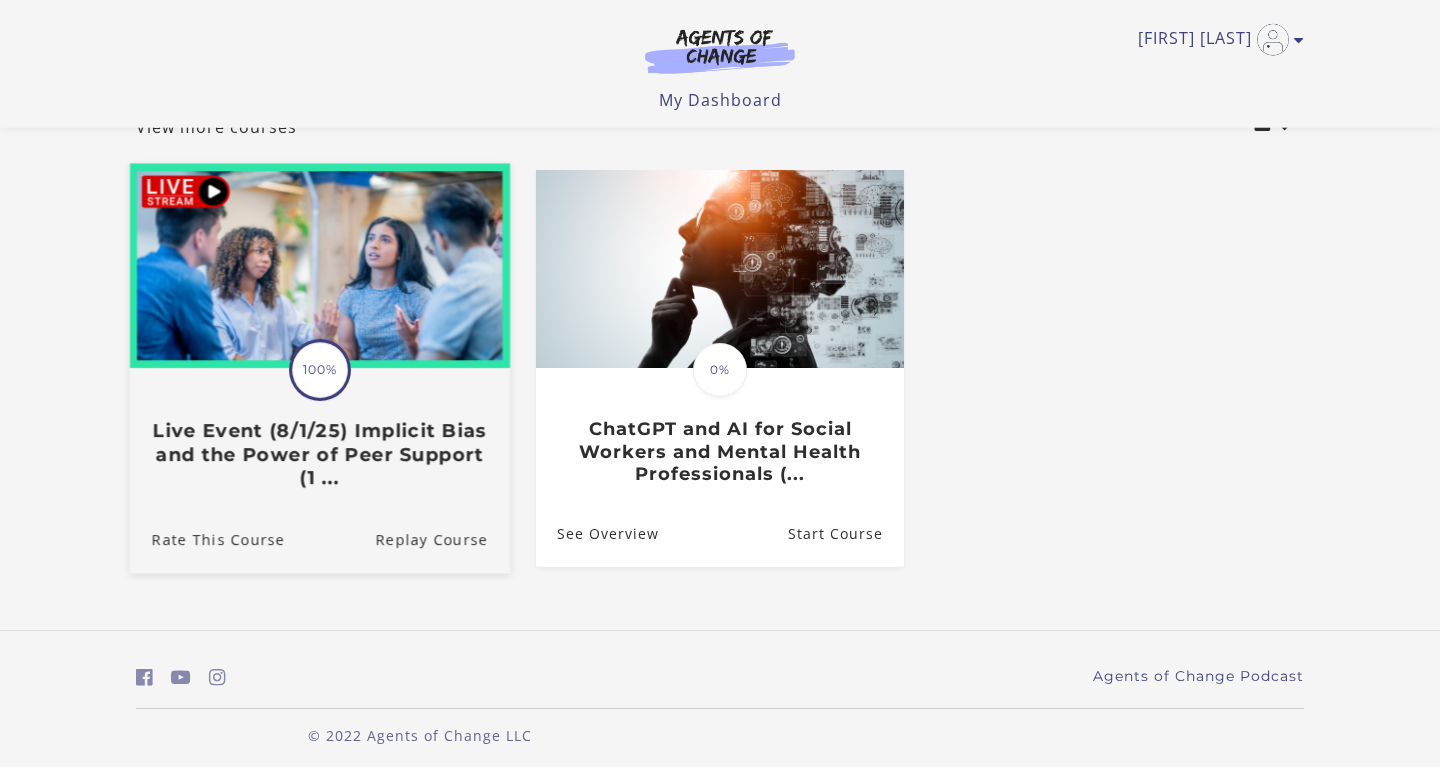 scroll, scrollTop: 154, scrollLeft: 0, axis: vertical 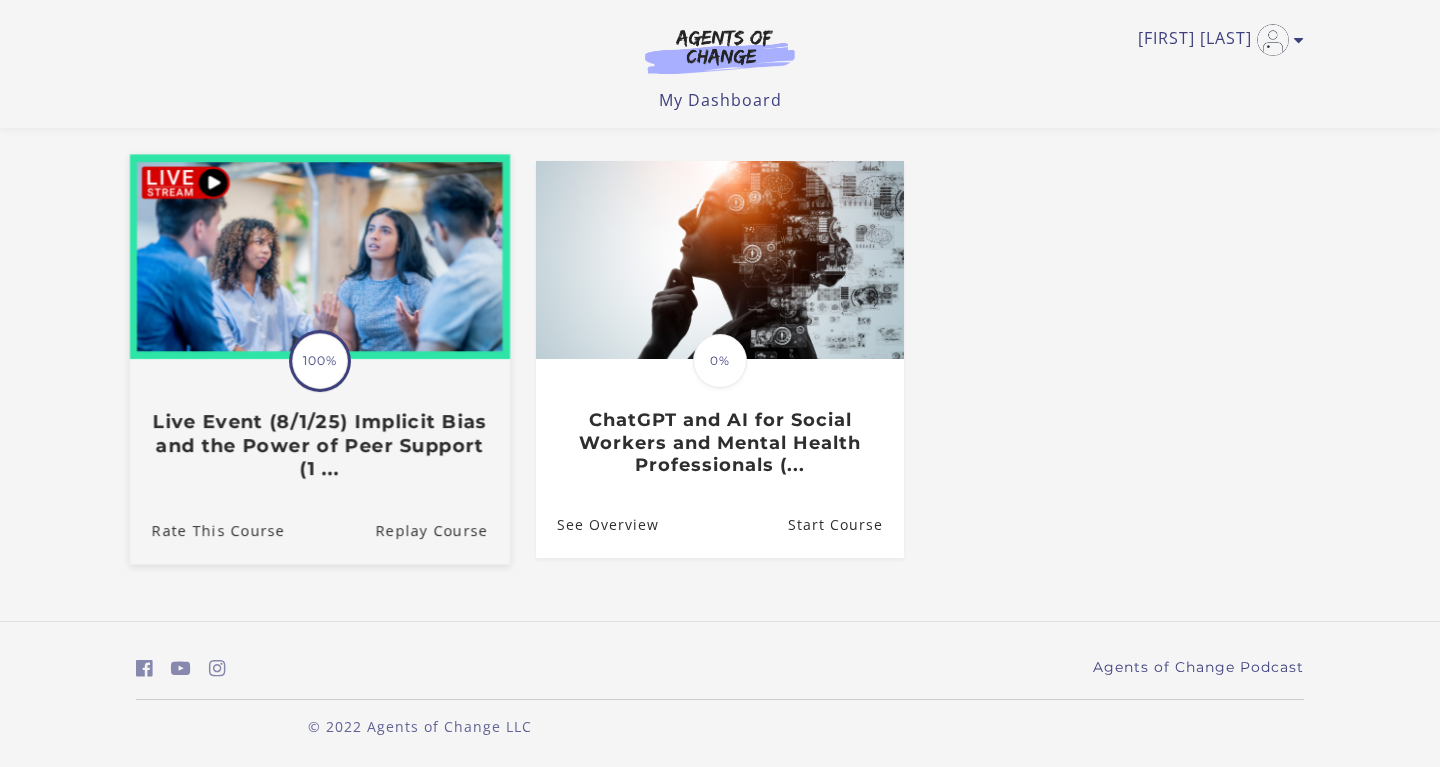 click on "100%" at bounding box center (320, 361) 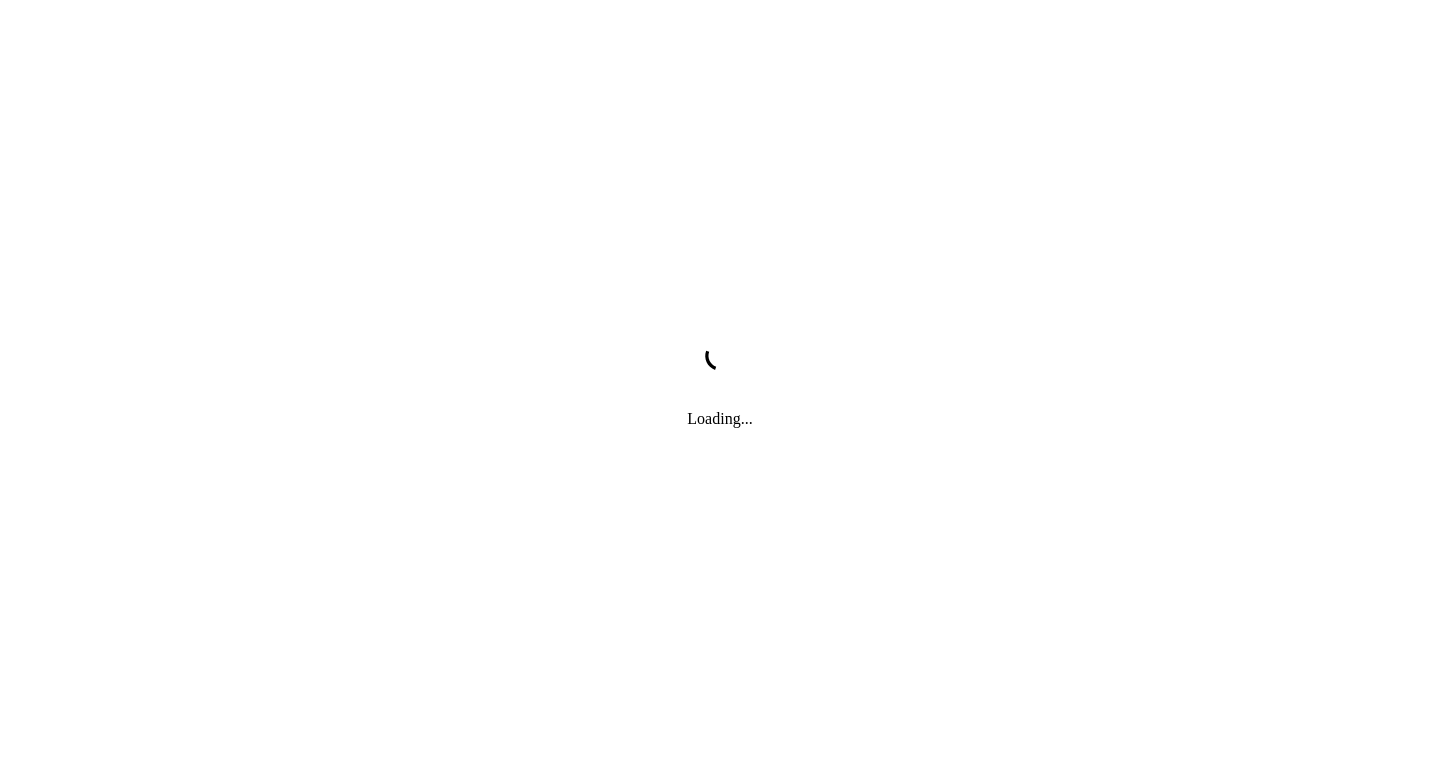 scroll, scrollTop: 0, scrollLeft: 0, axis: both 